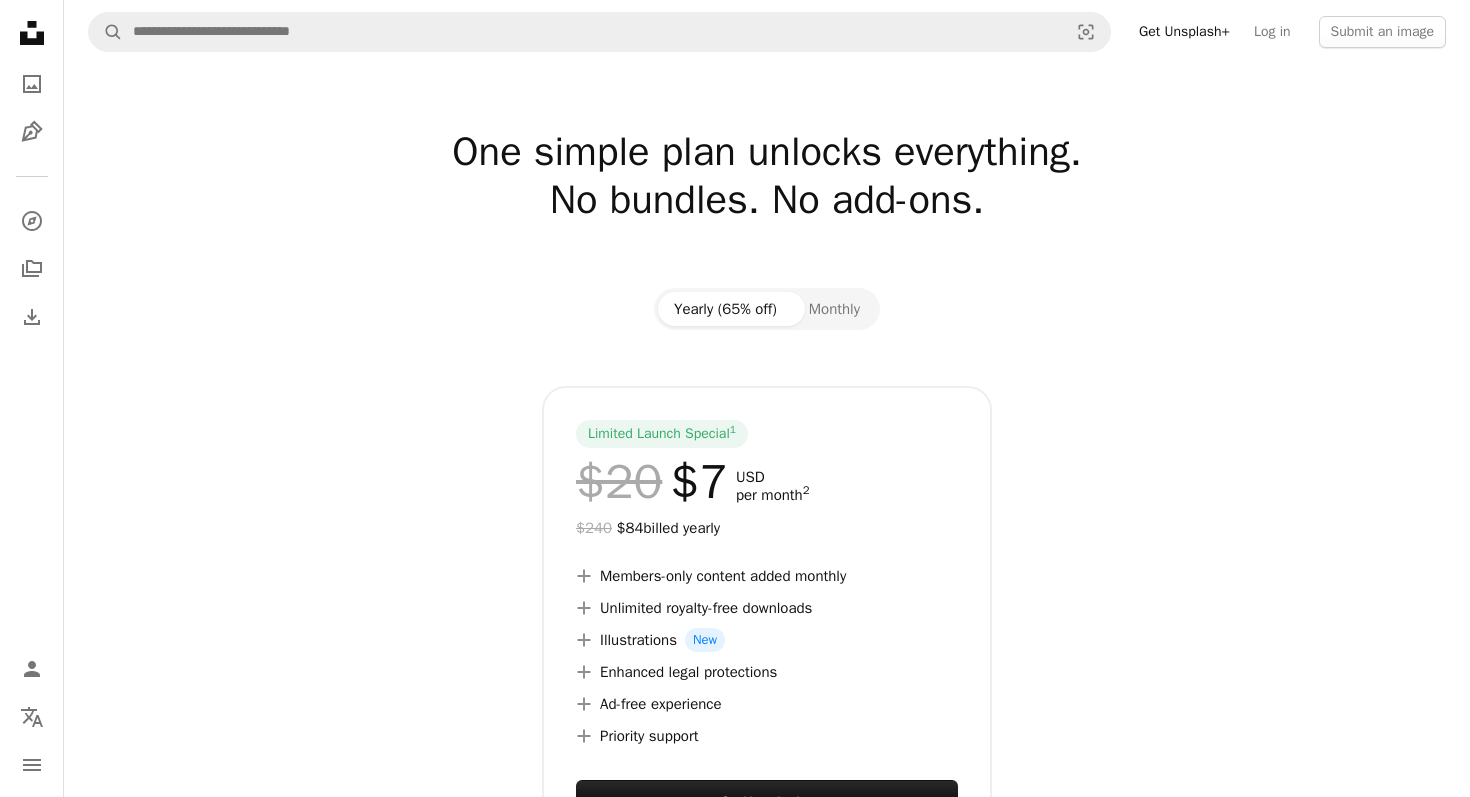 scroll, scrollTop: 0, scrollLeft: 0, axis: both 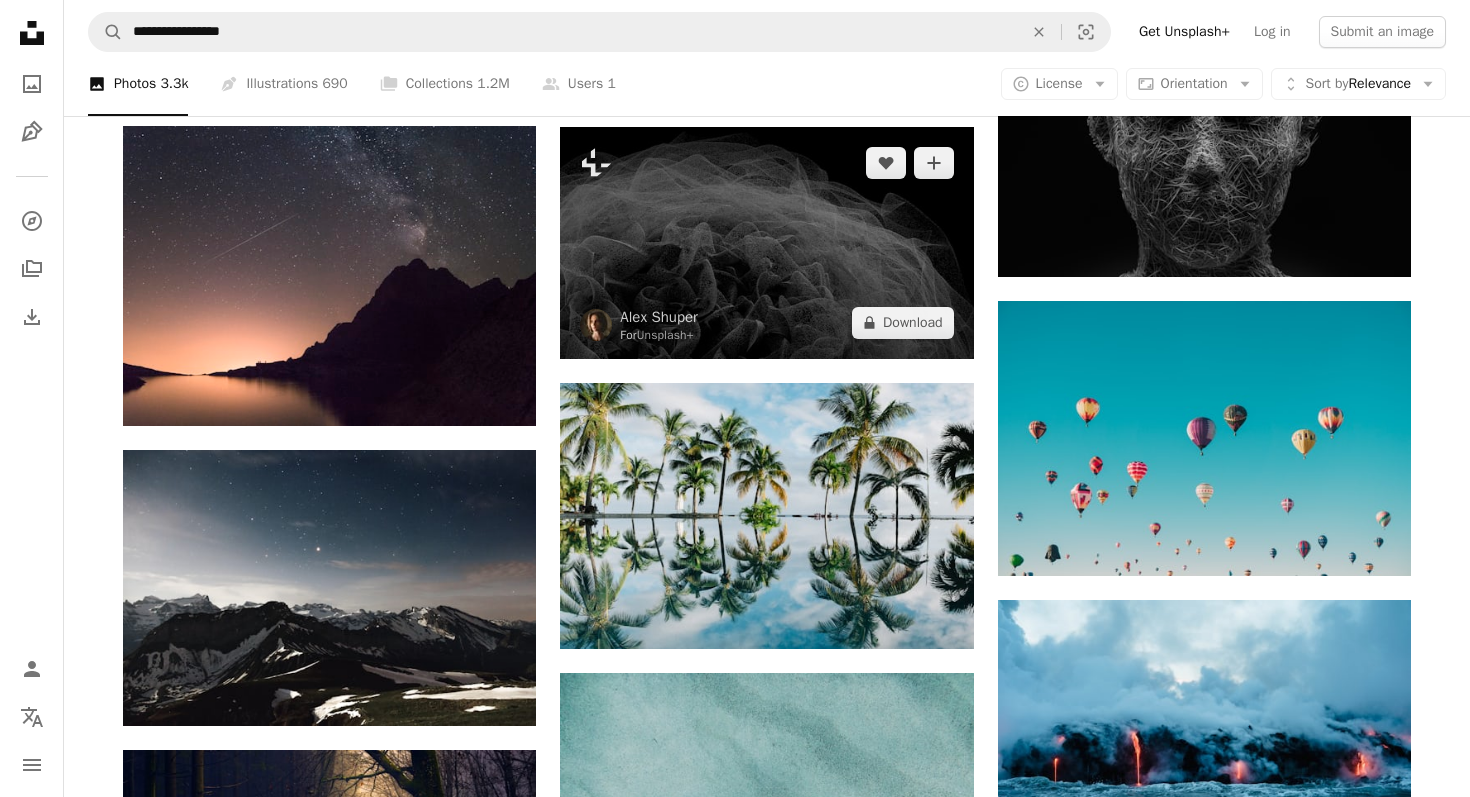 click at bounding box center [766, 243] 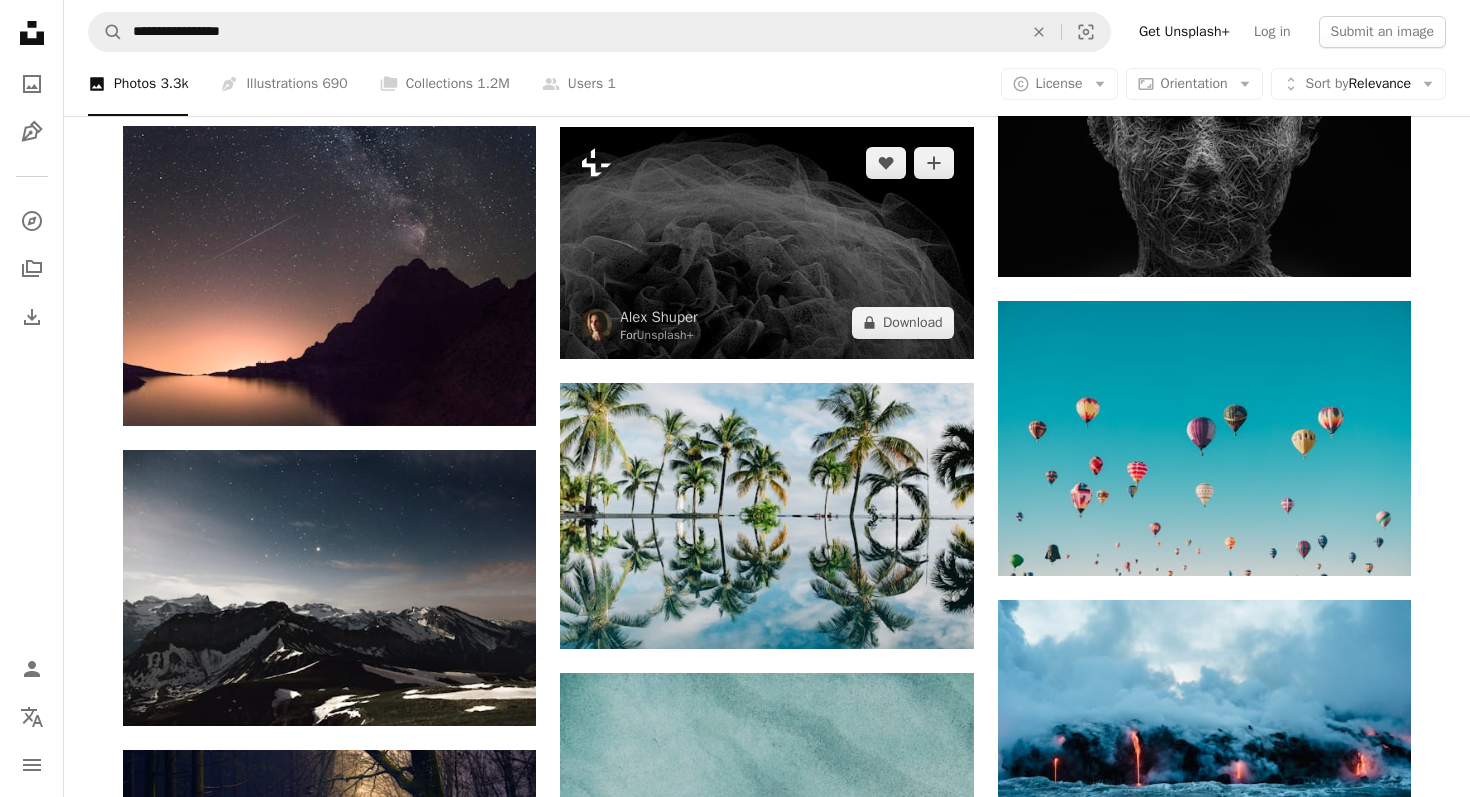 click 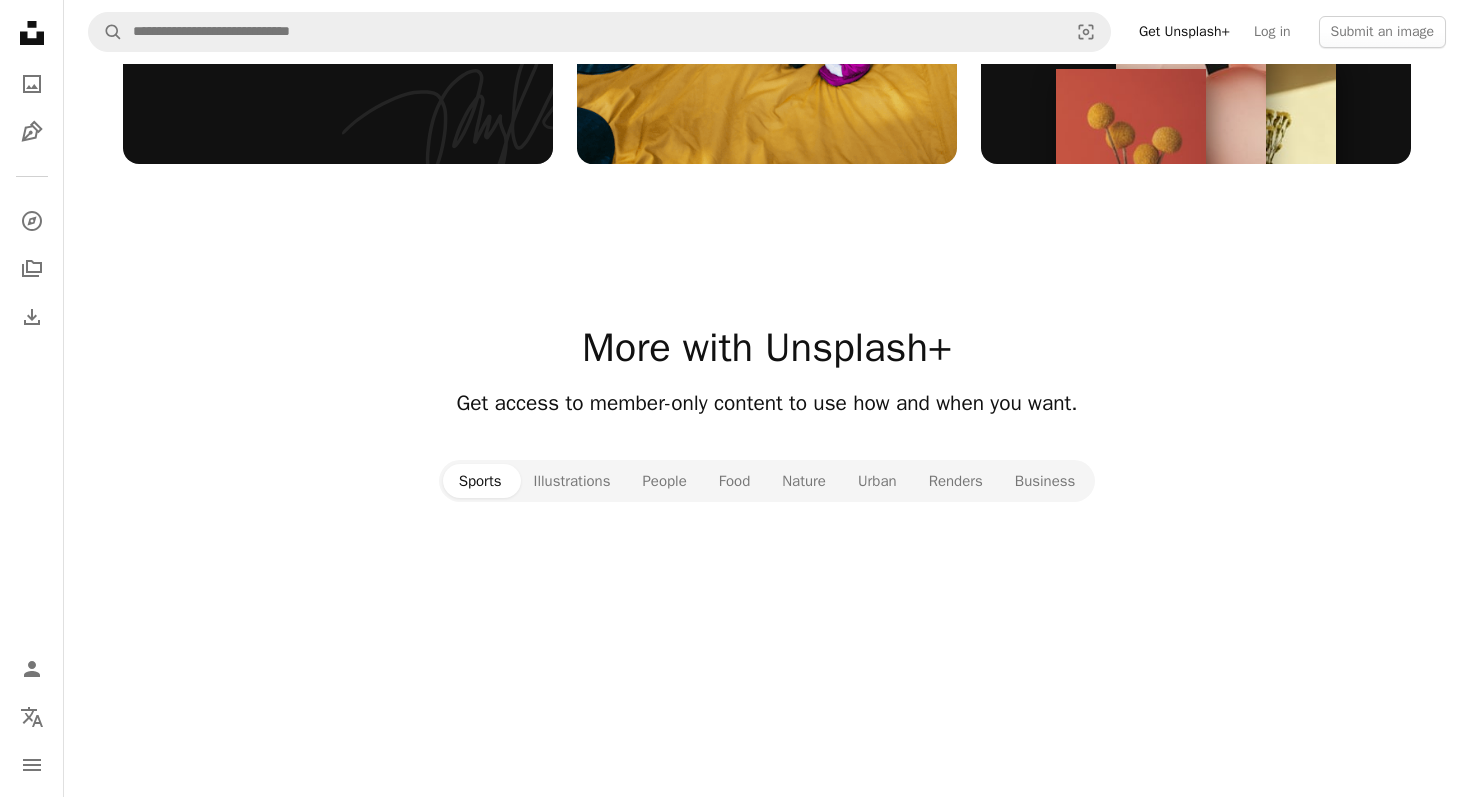 click on "One simple plan unlocks everything. No bundles. No add-ons." at bounding box center (767, -1701) 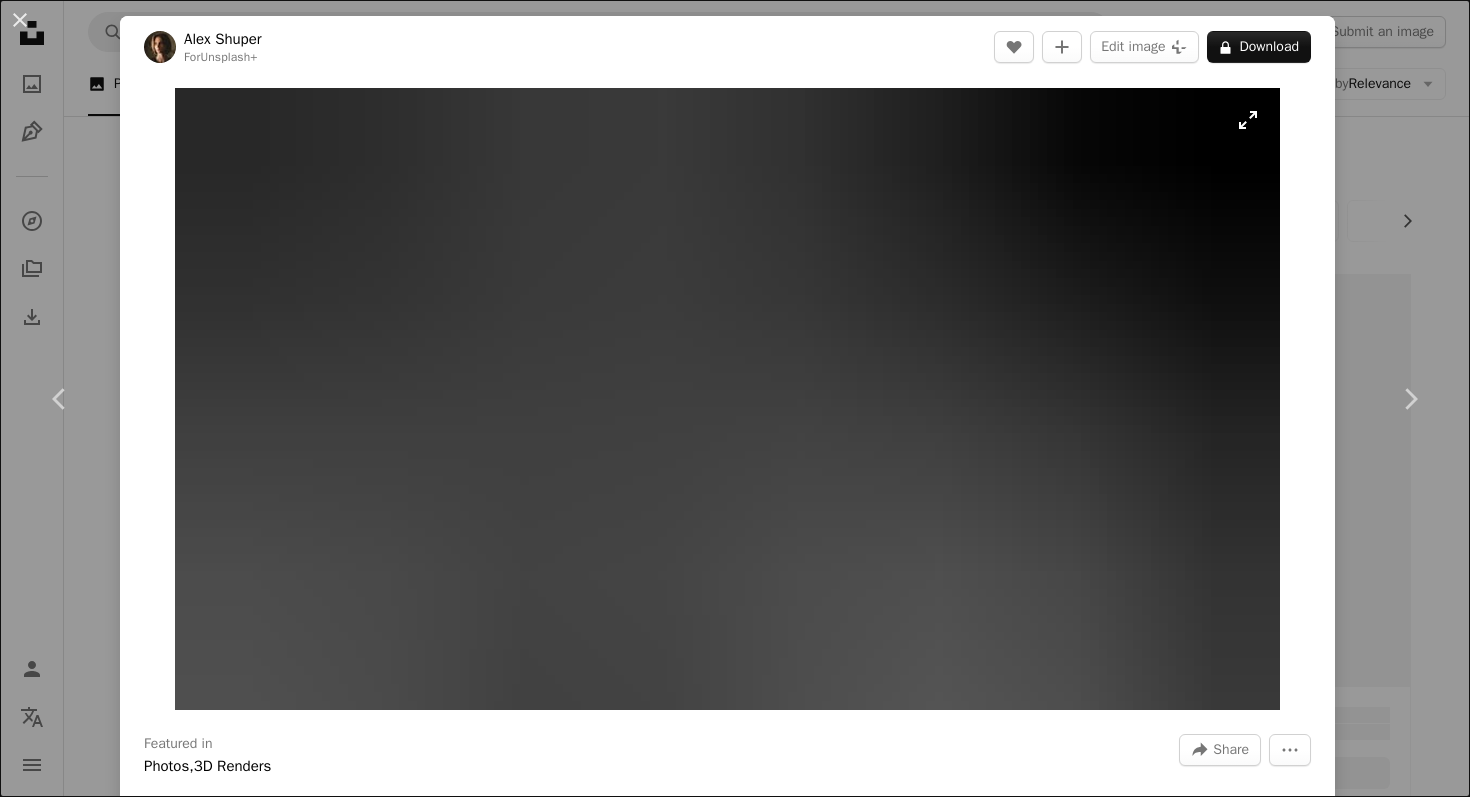 scroll, scrollTop: 1901, scrollLeft: 0, axis: vertical 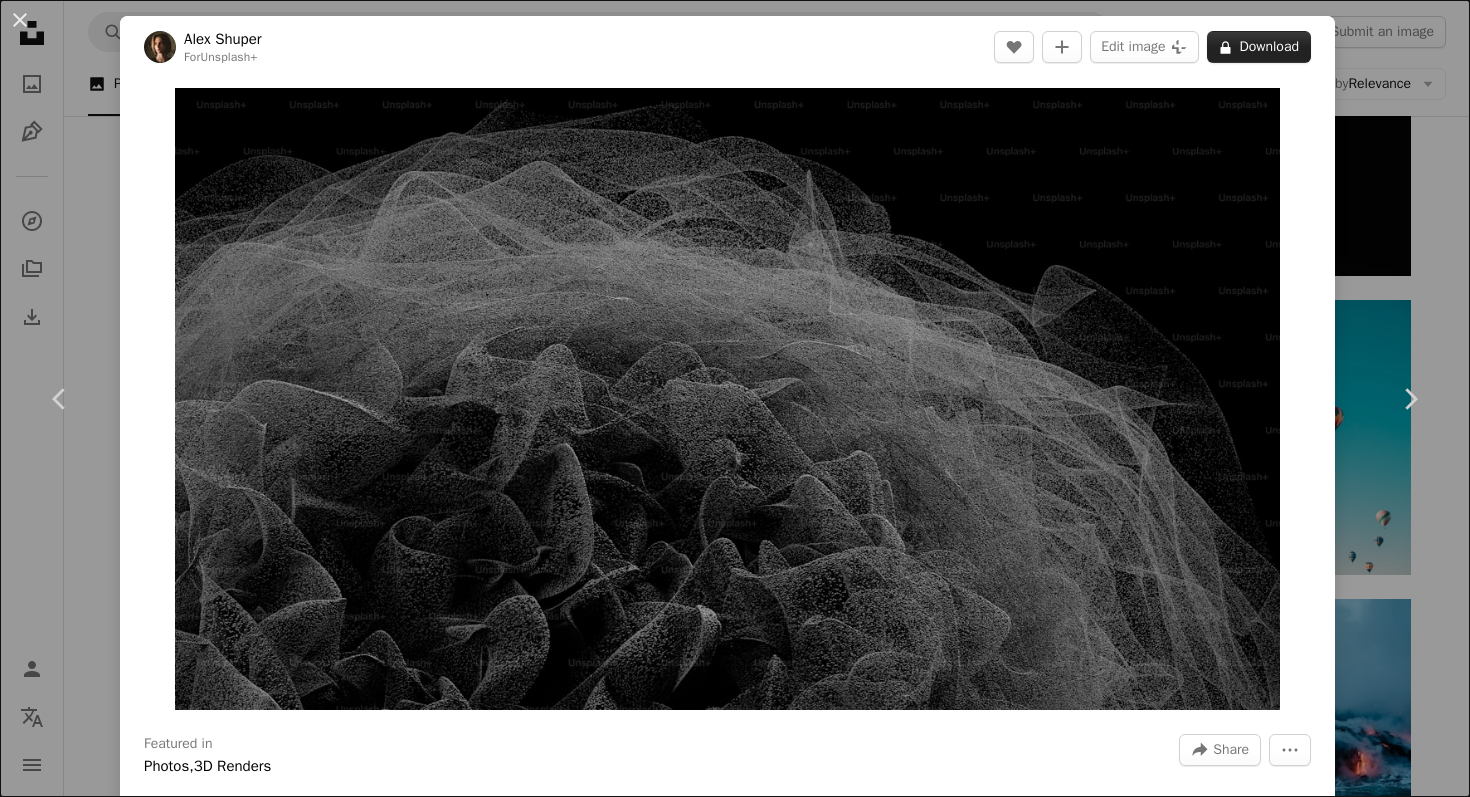 click on "A lock   Download" at bounding box center (1259, 47) 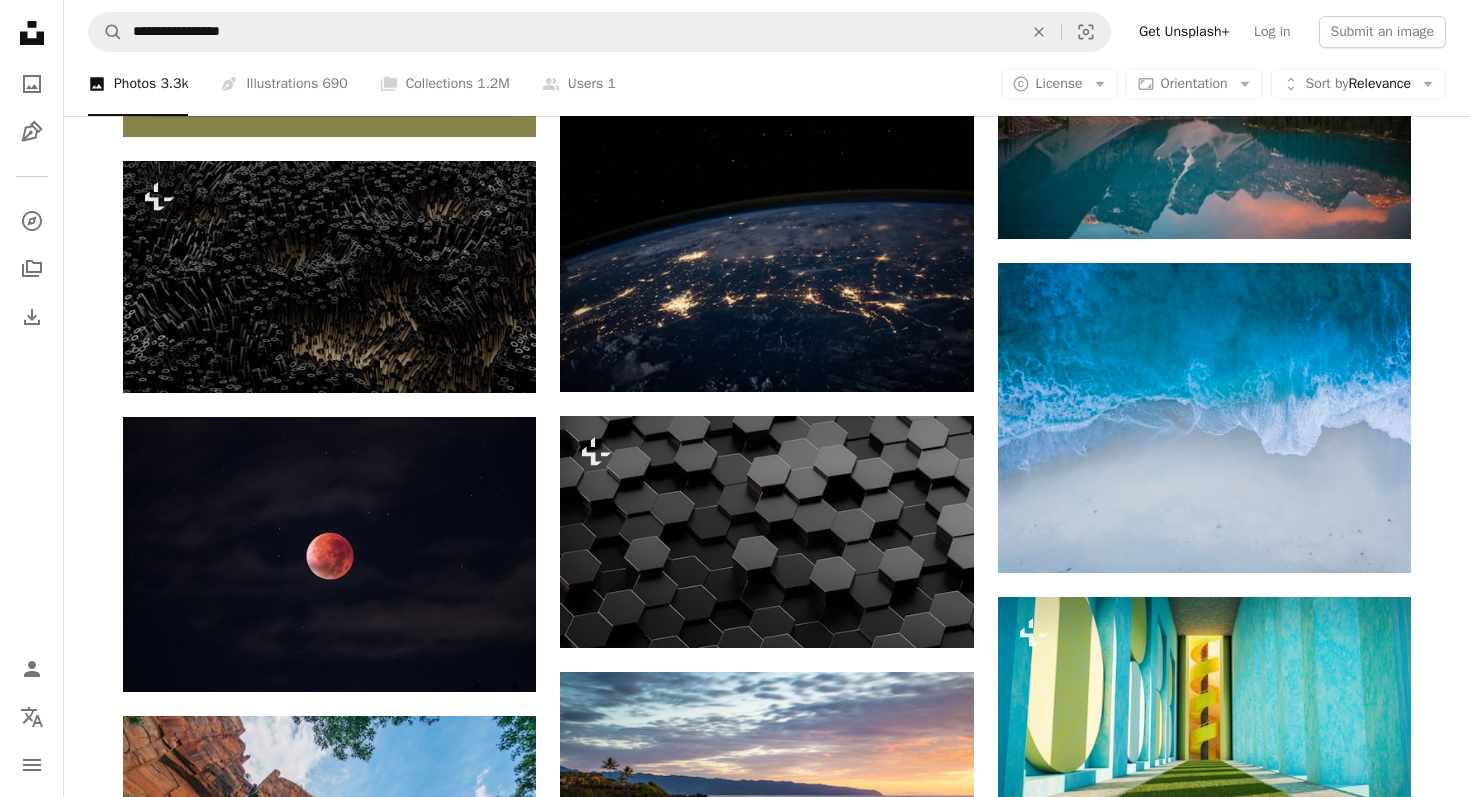 scroll, scrollTop: 1690, scrollLeft: 0, axis: vertical 